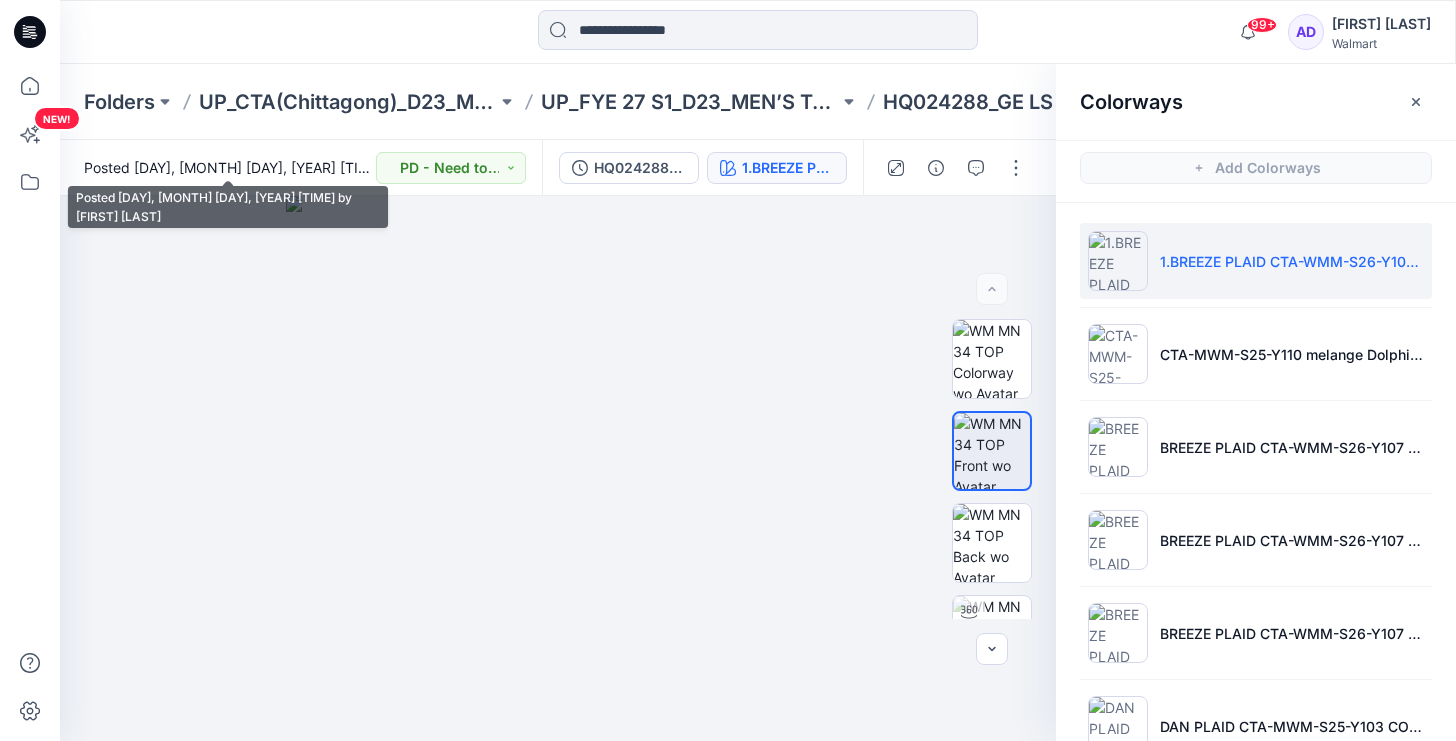 scroll, scrollTop: 0, scrollLeft: 0, axis: both 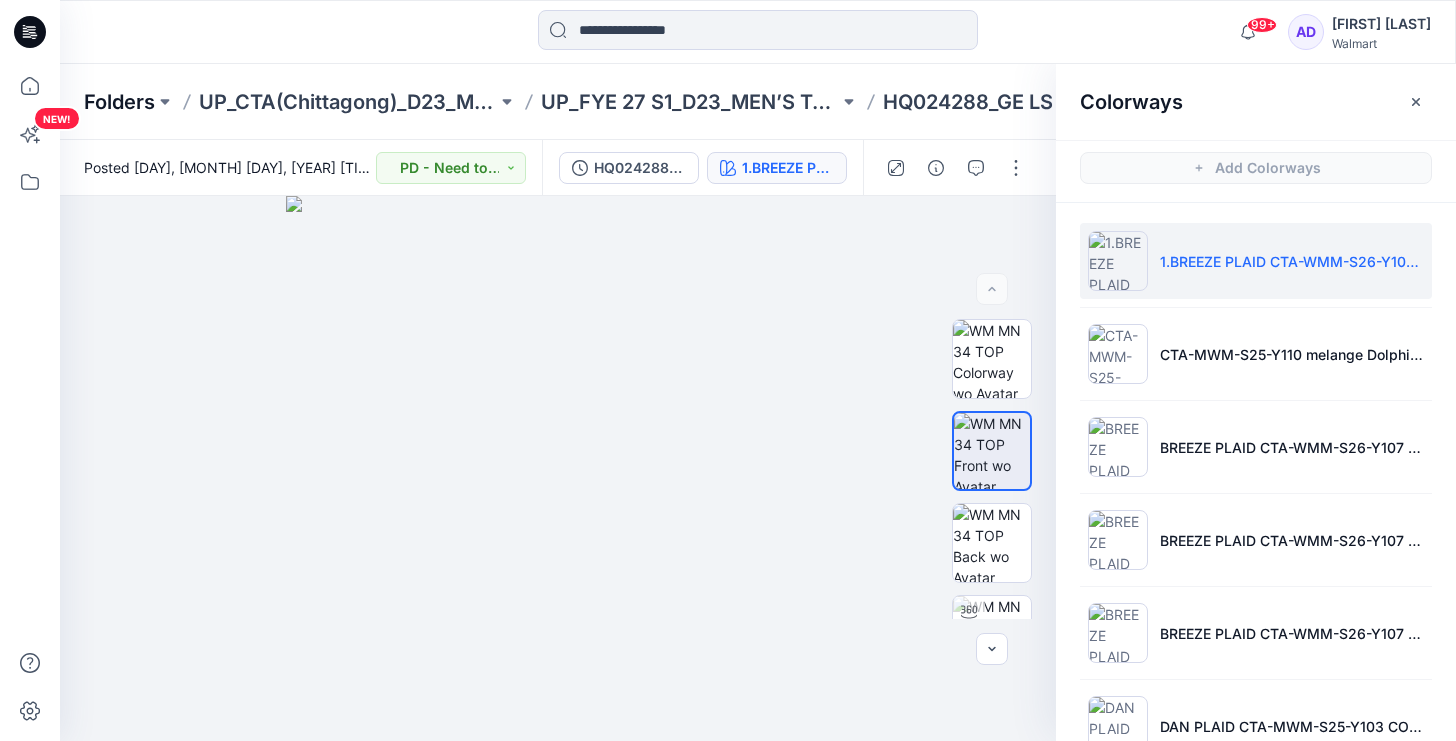 click on "Folders" at bounding box center (119, 102) 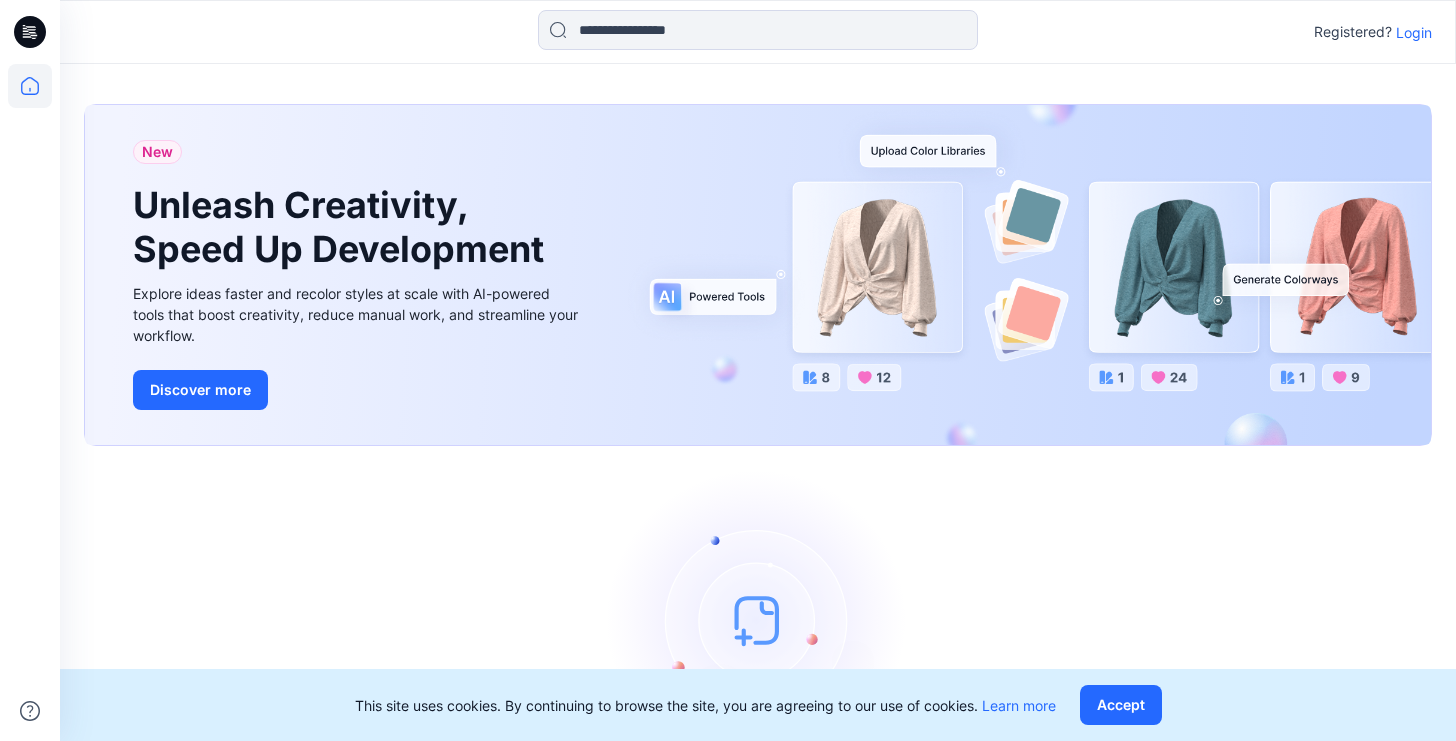 scroll, scrollTop: 0, scrollLeft: 0, axis: both 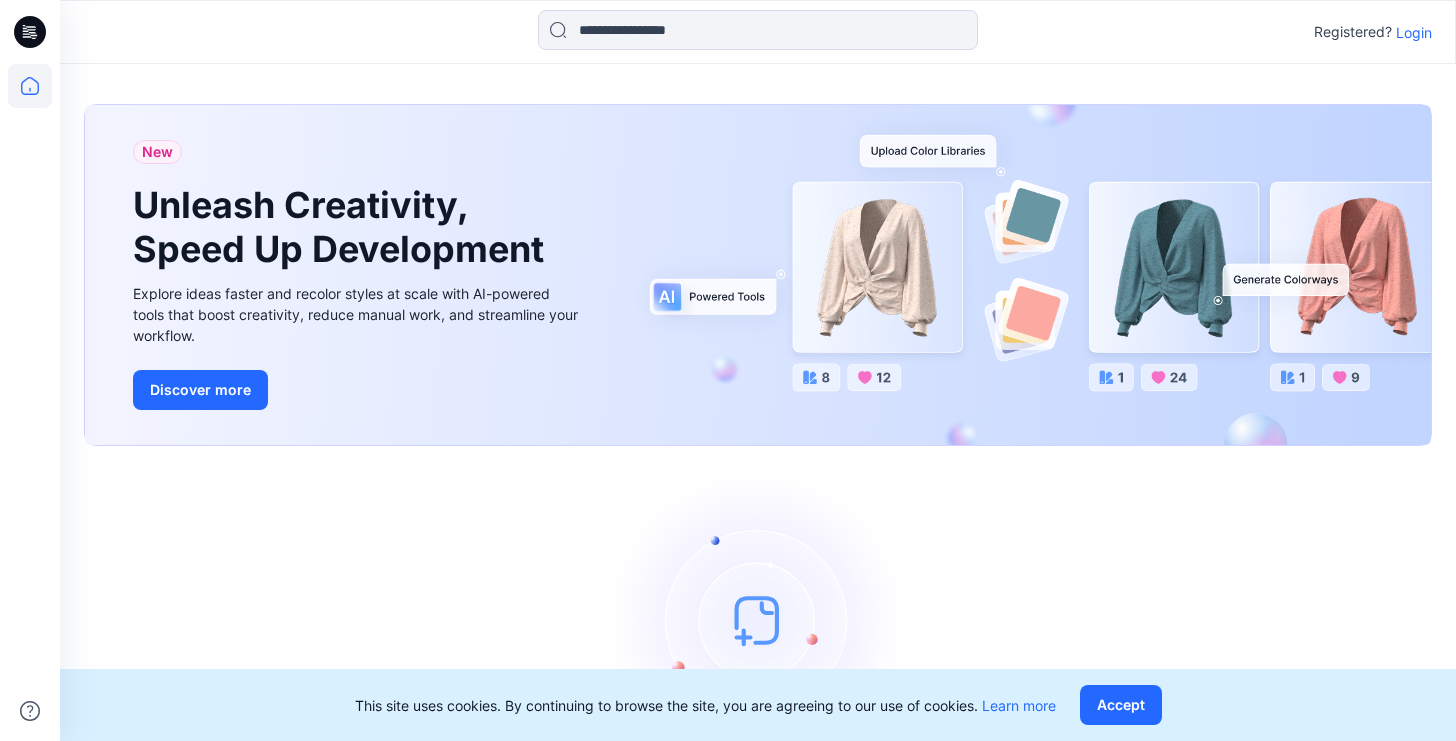 click on "Login" at bounding box center [1414, 32] 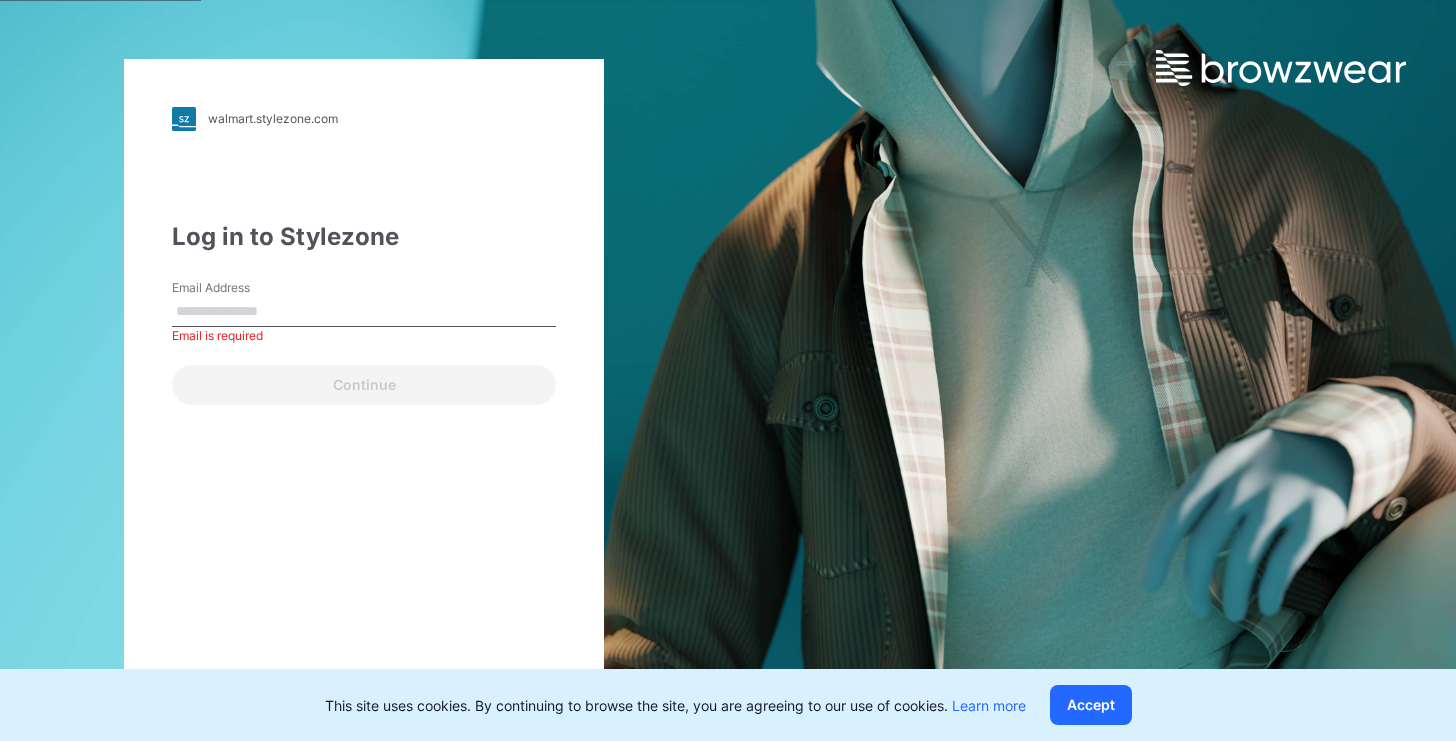 click on "Email Address" at bounding box center (364, 312) 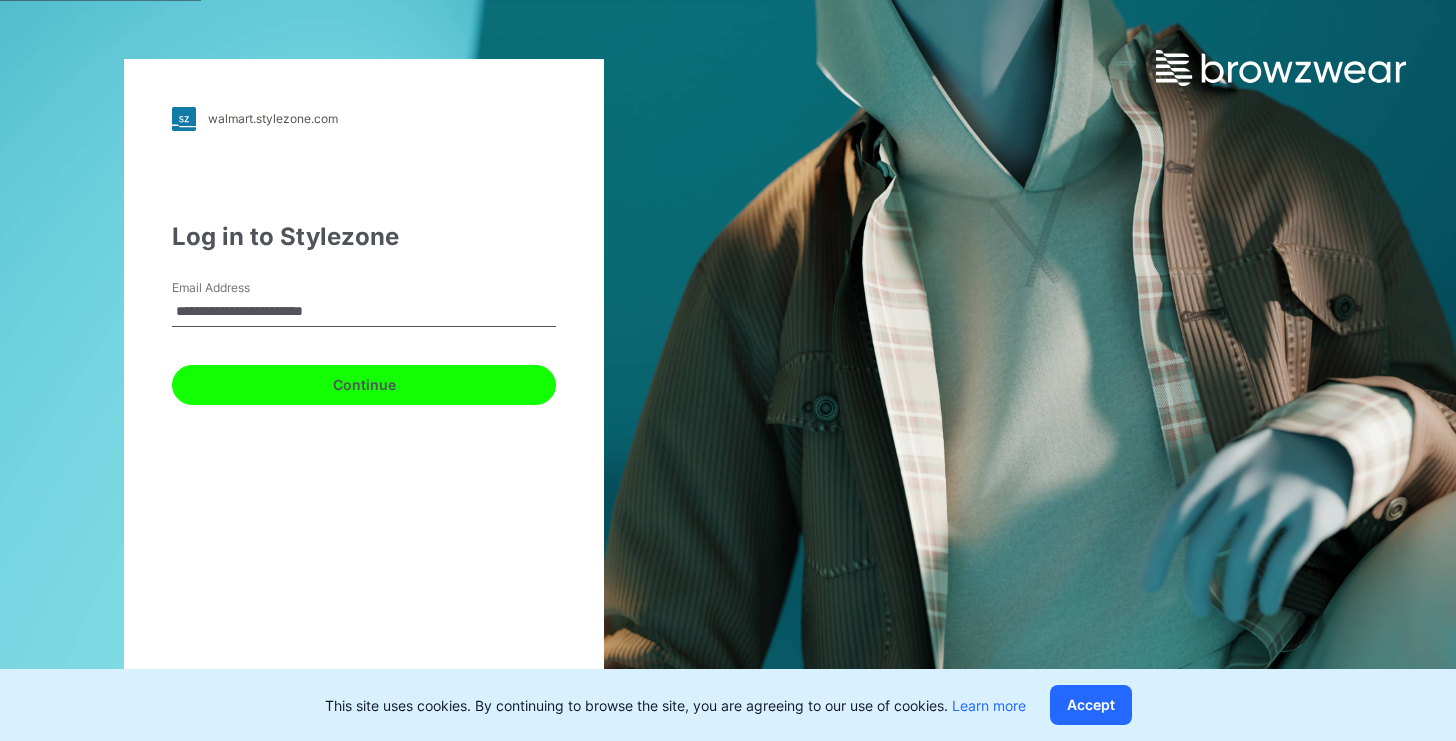 click on "Continue" at bounding box center (364, 385) 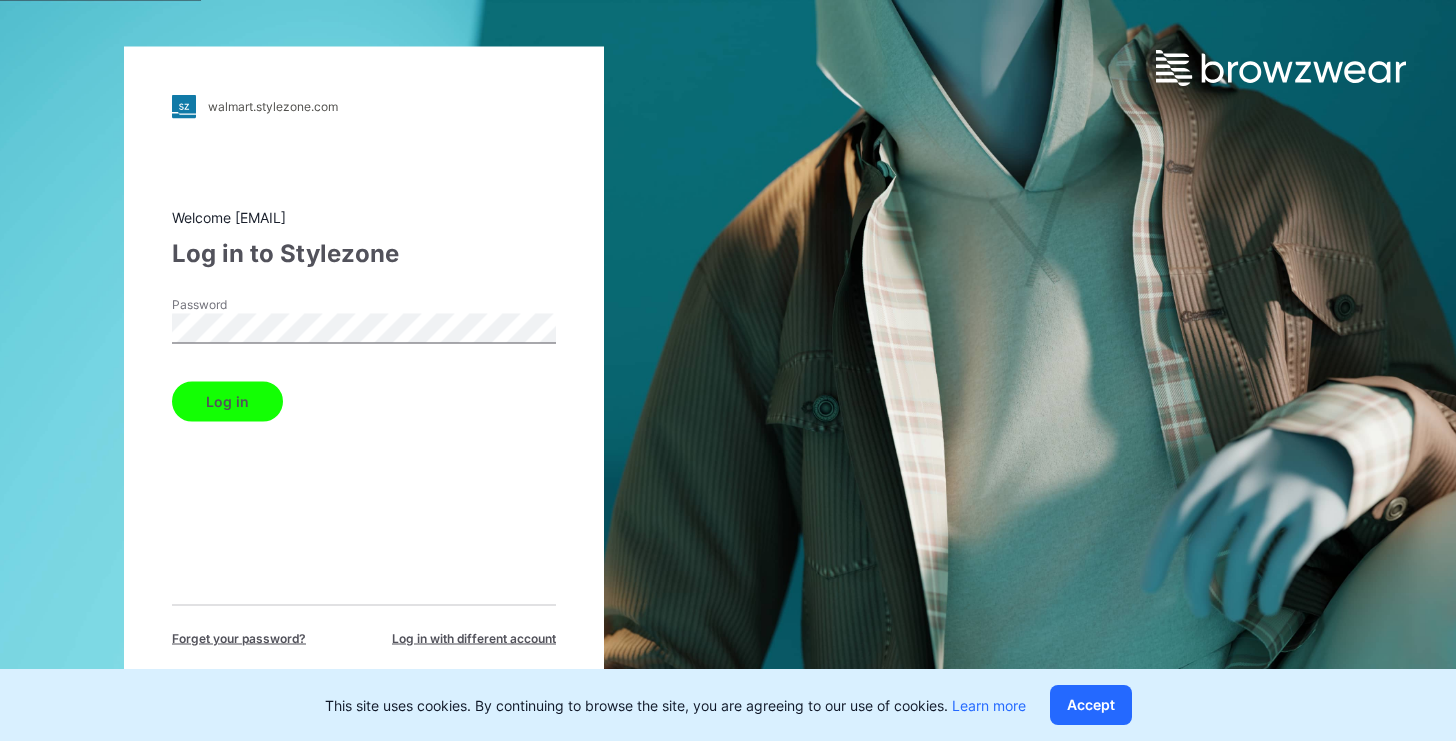 click on "Log in" at bounding box center (227, 401) 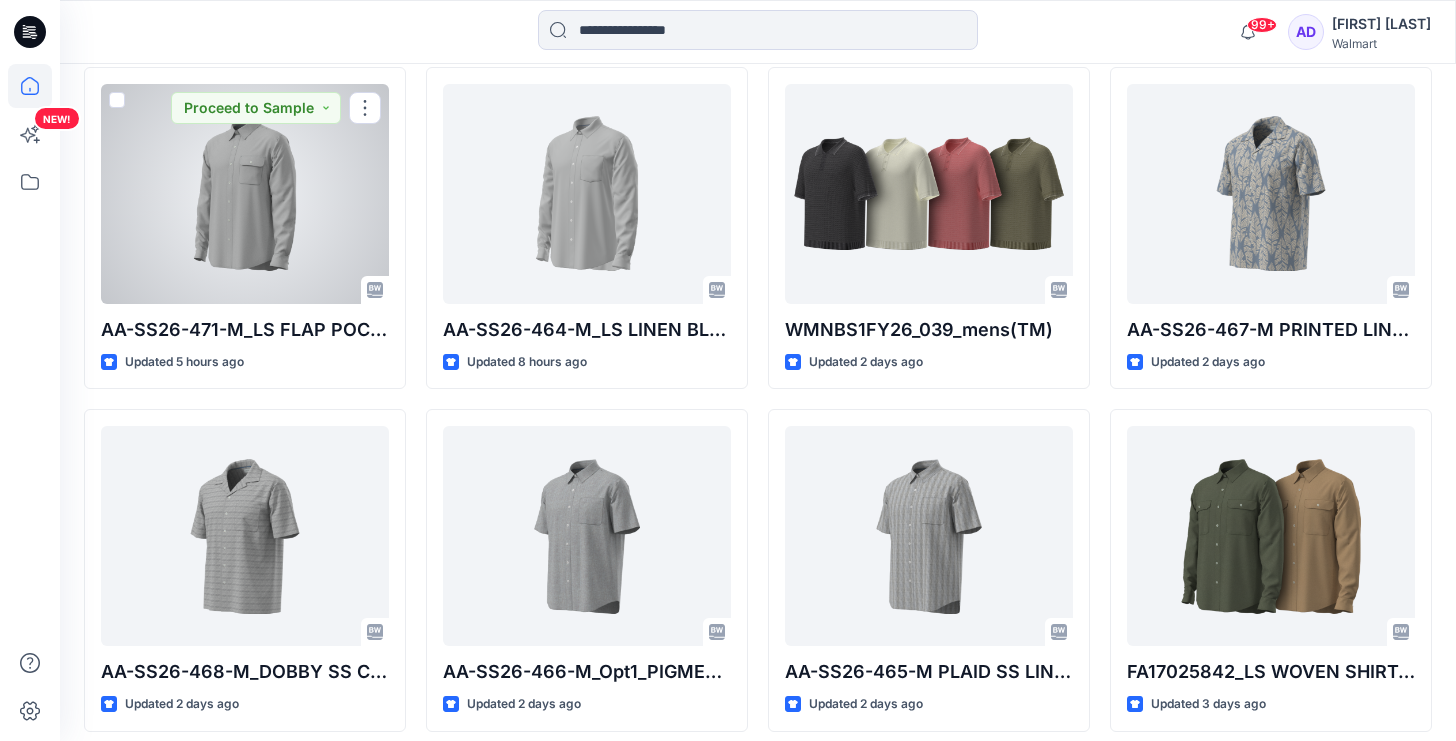 scroll, scrollTop: 0, scrollLeft: 0, axis: both 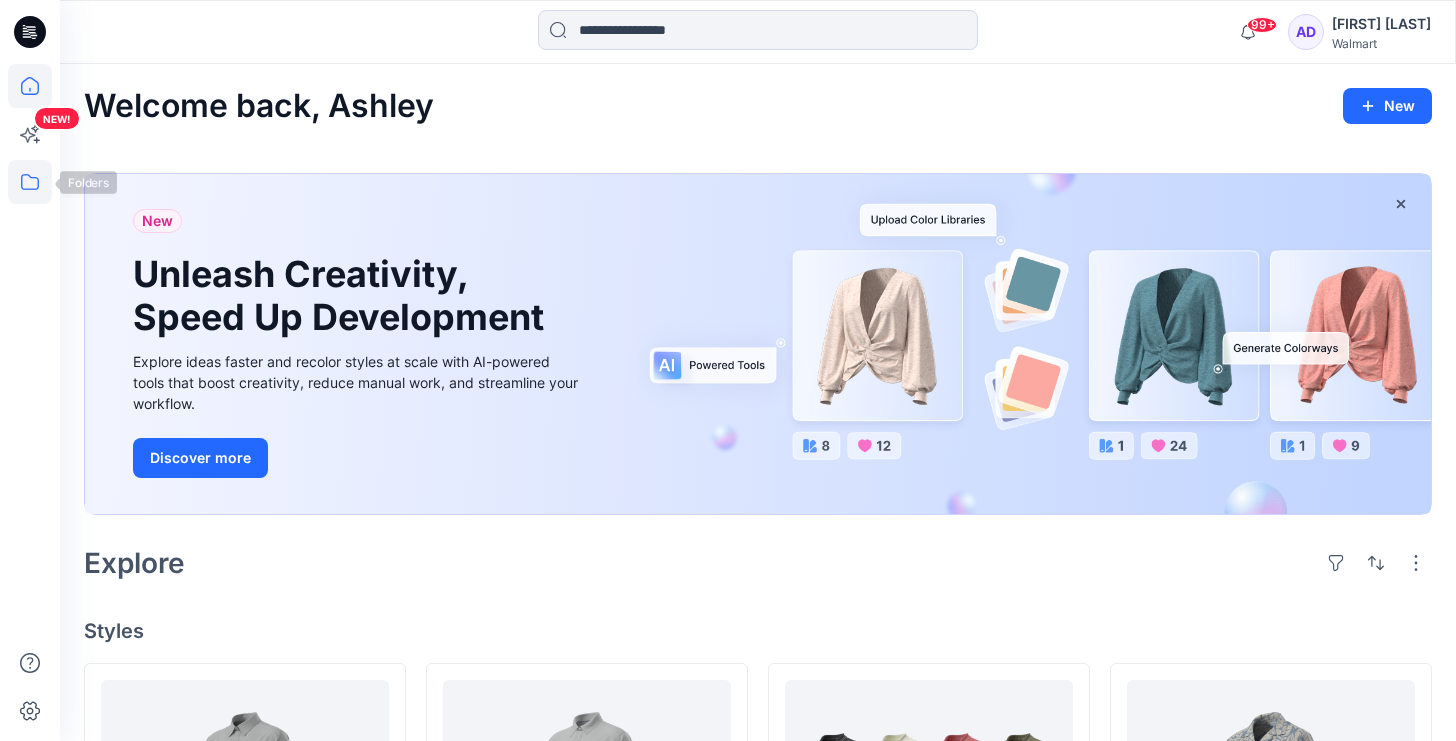 click 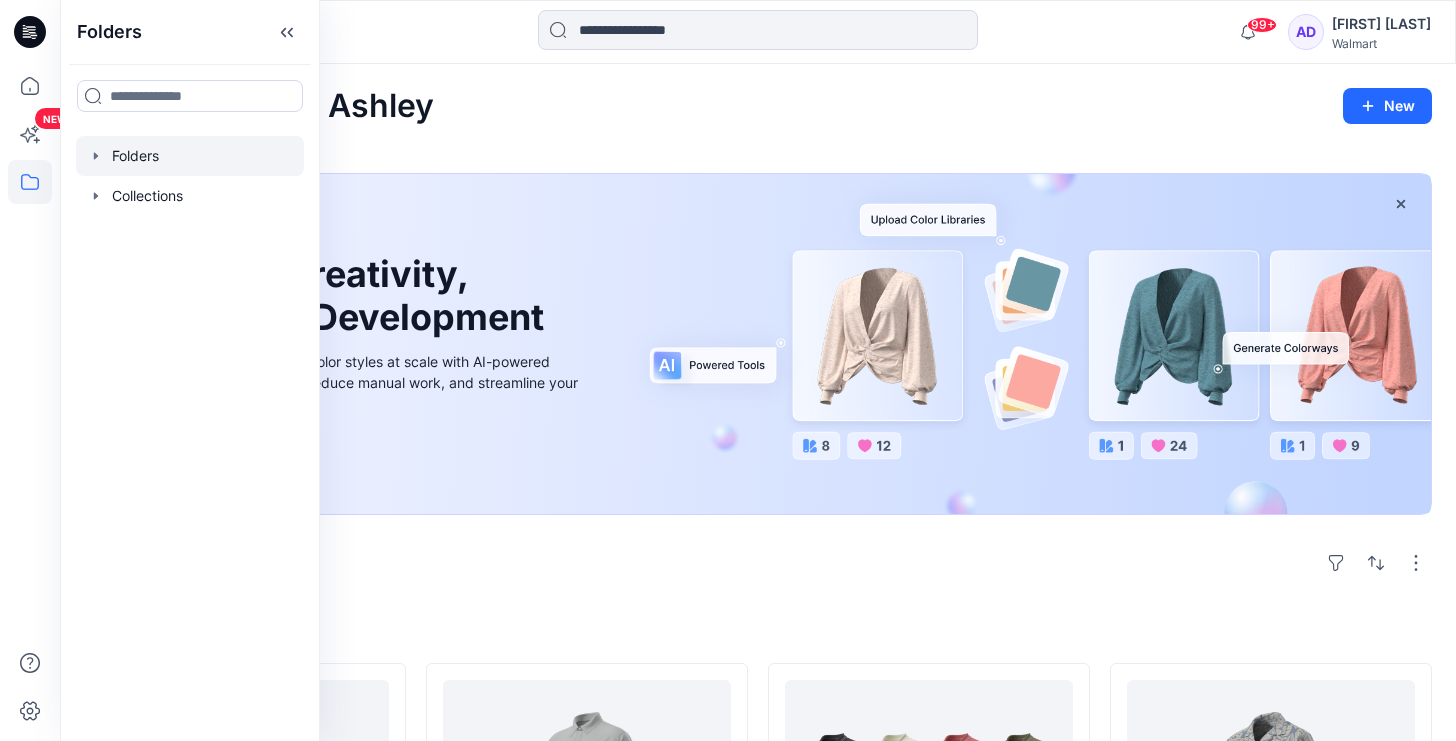 click at bounding box center (190, 156) 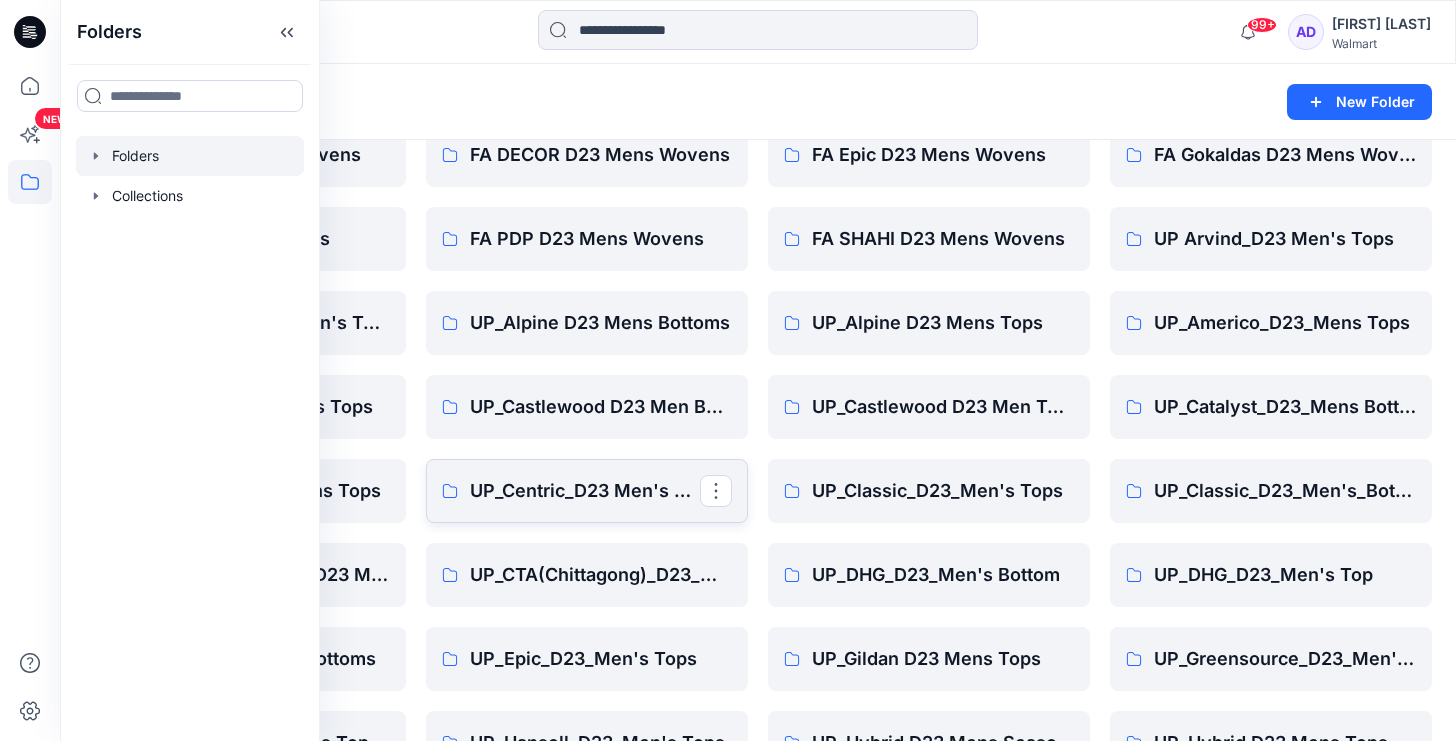 scroll, scrollTop: 188, scrollLeft: 0, axis: vertical 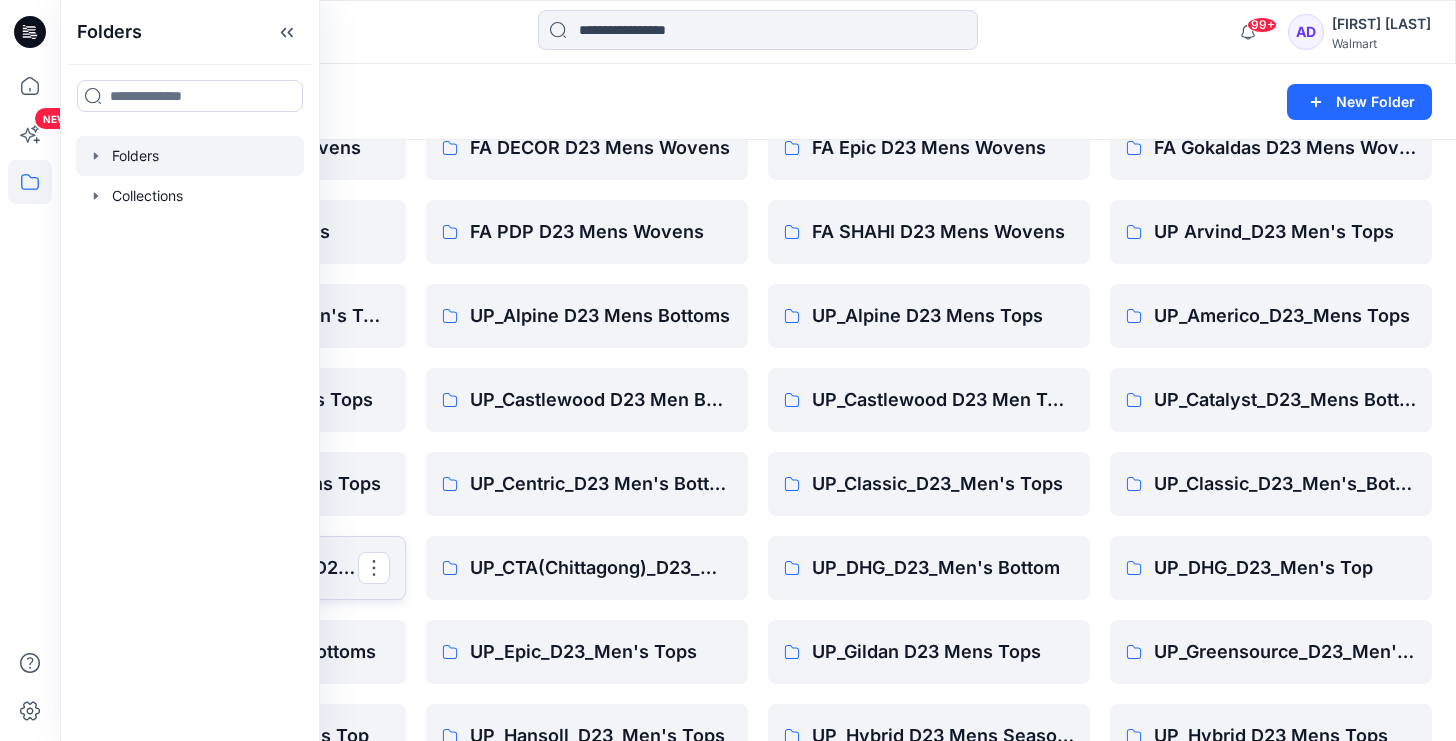 click on "UP_CTA(Chittagong)_D23 Mens Bottoms" at bounding box center [243, 568] 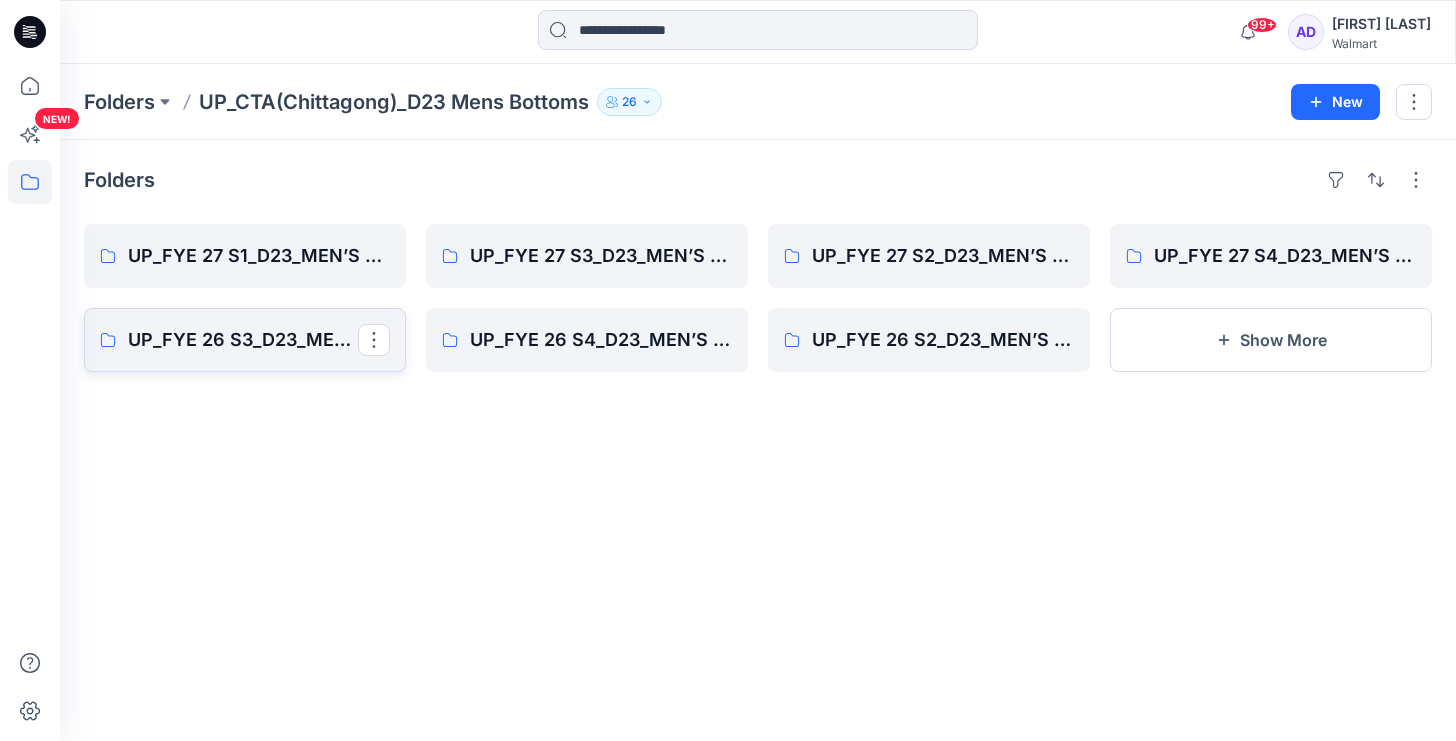 click on "UP_FYE 26 S3_D23_MEN’S BOTTOMS CTA/CHITTAGONG" at bounding box center (243, 340) 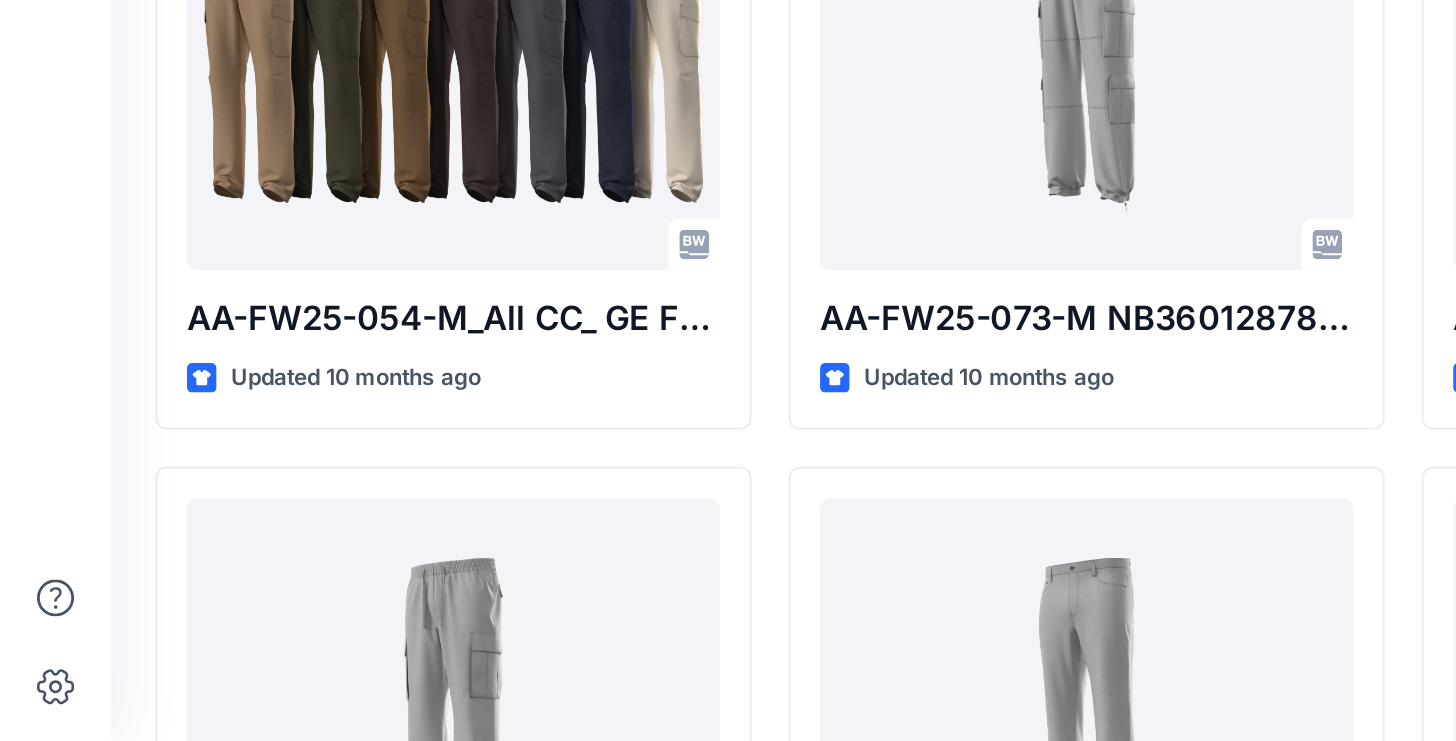scroll, scrollTop: 1347, scrollLeft: 0, axis: vertical 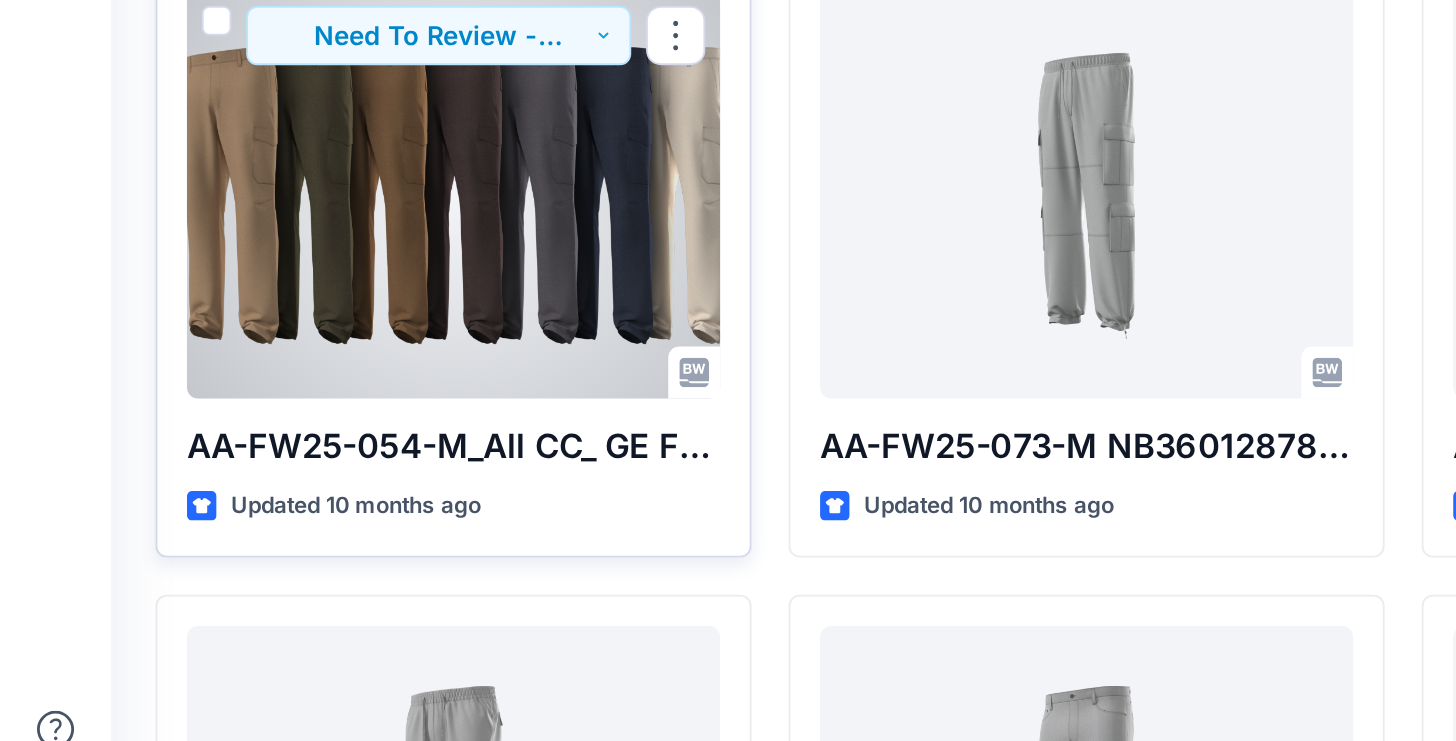 click at bounding box center (245, 374) 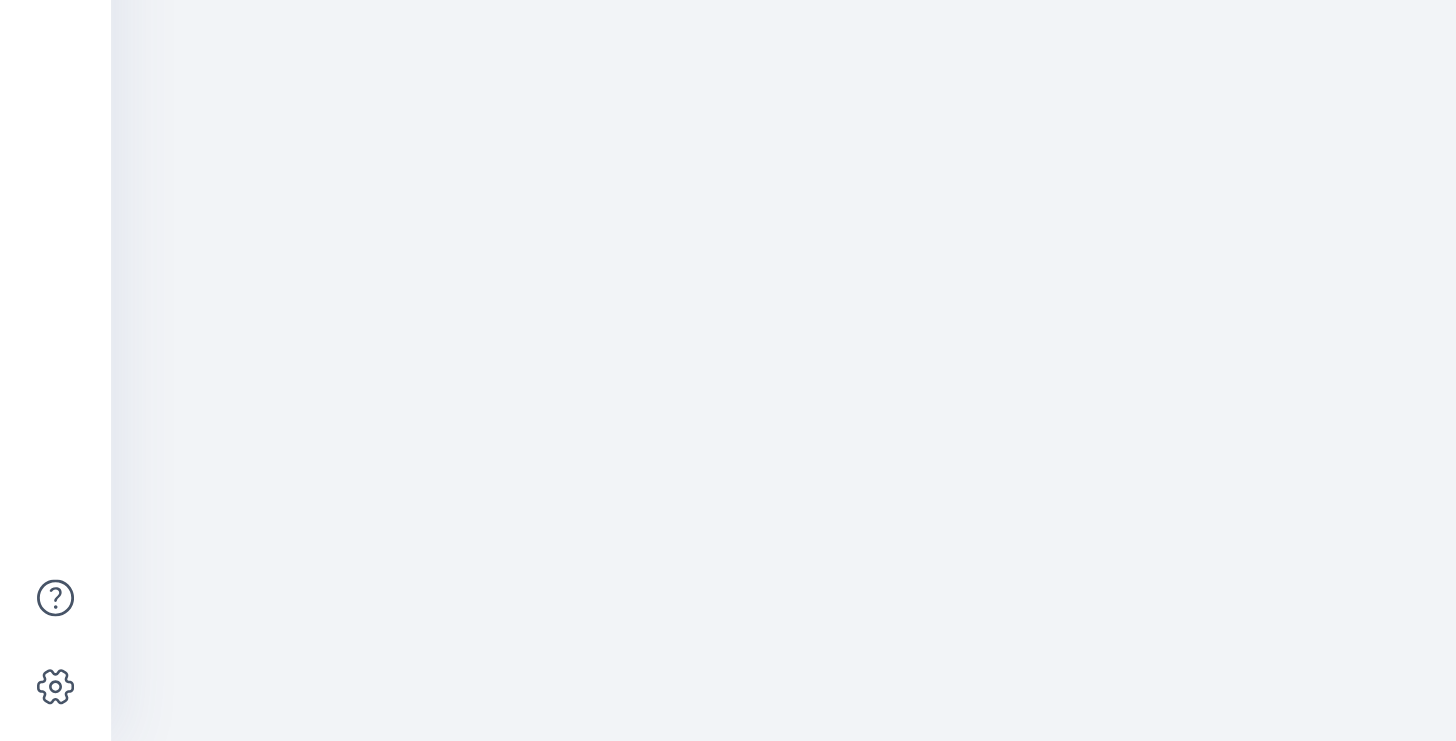 click at bounding box center (758, 468) 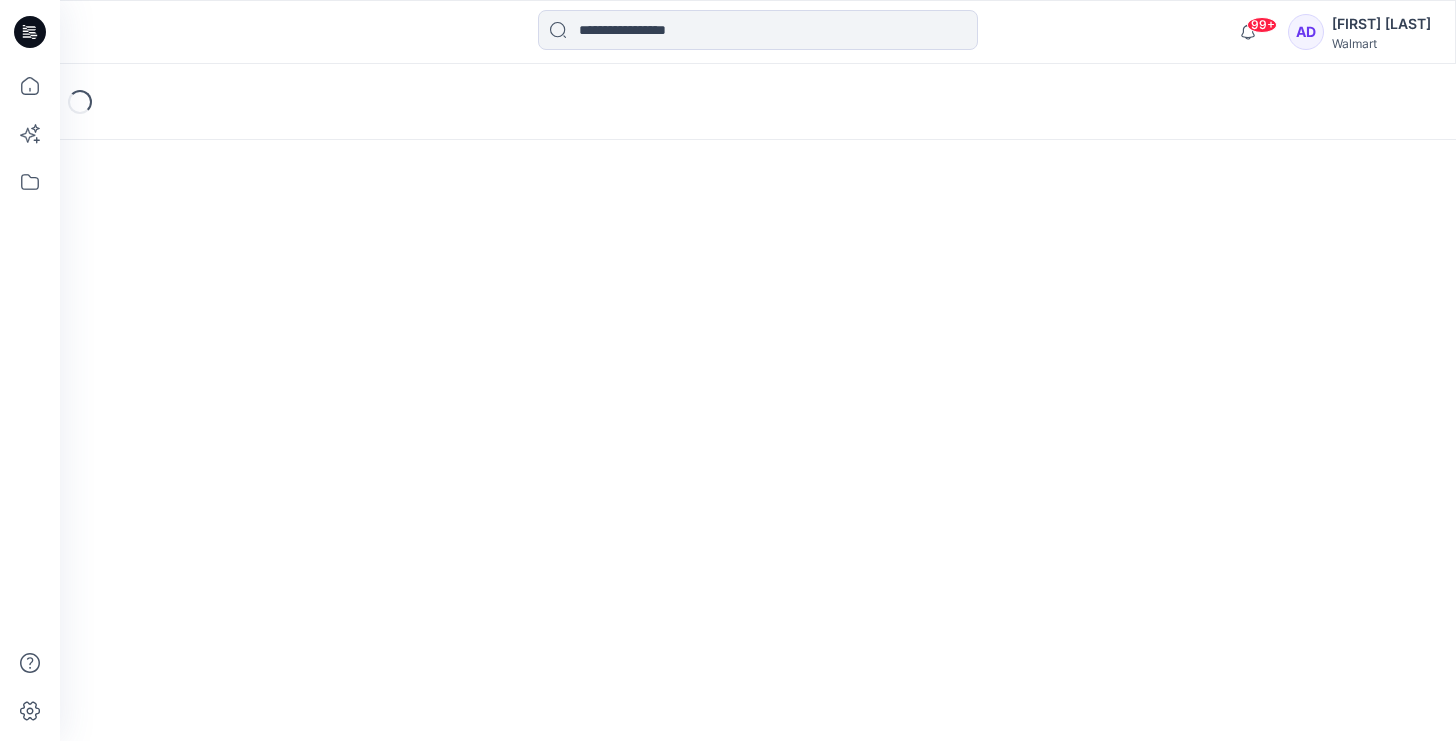 scroll, scrollTop: 0, scrollLeft: 0, axis: both 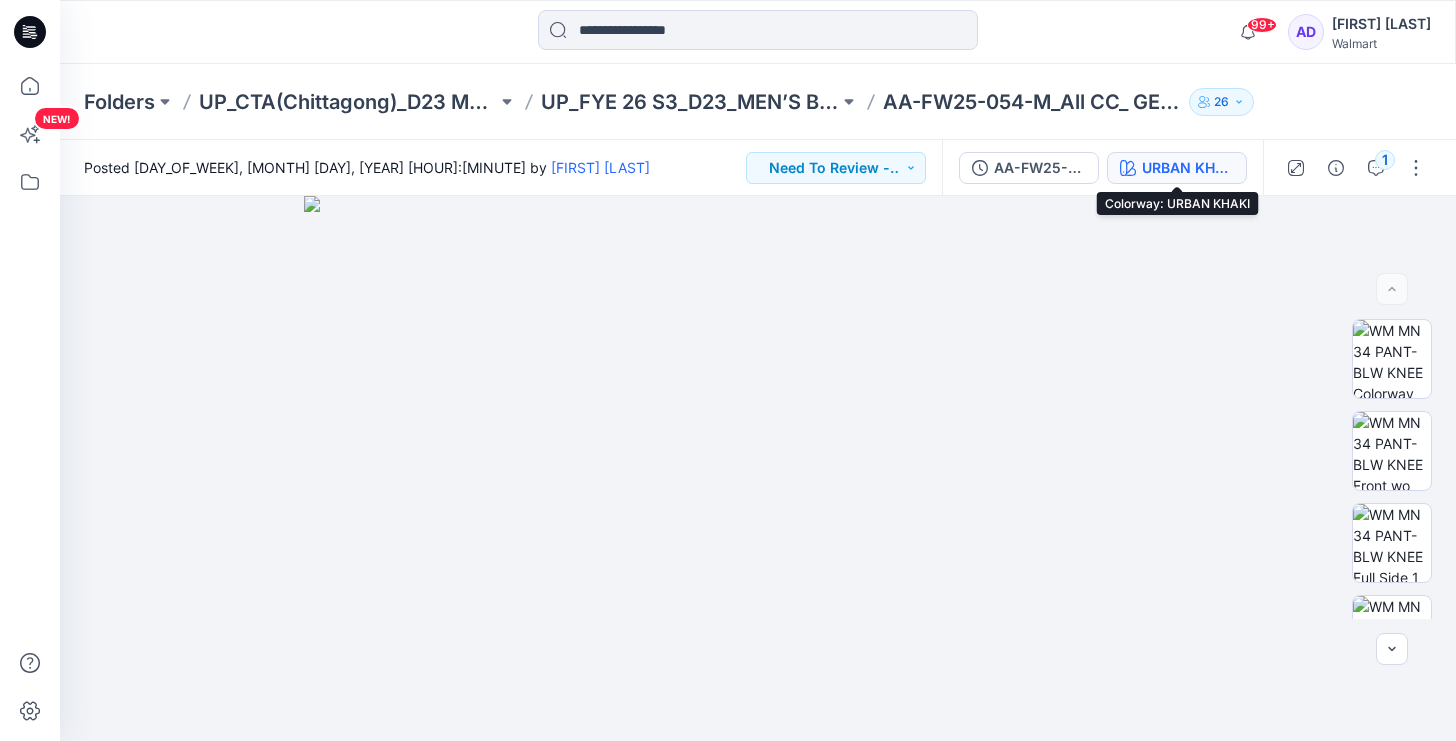 click on "URBAN KHAKI" at bounding box center [1188, 168] 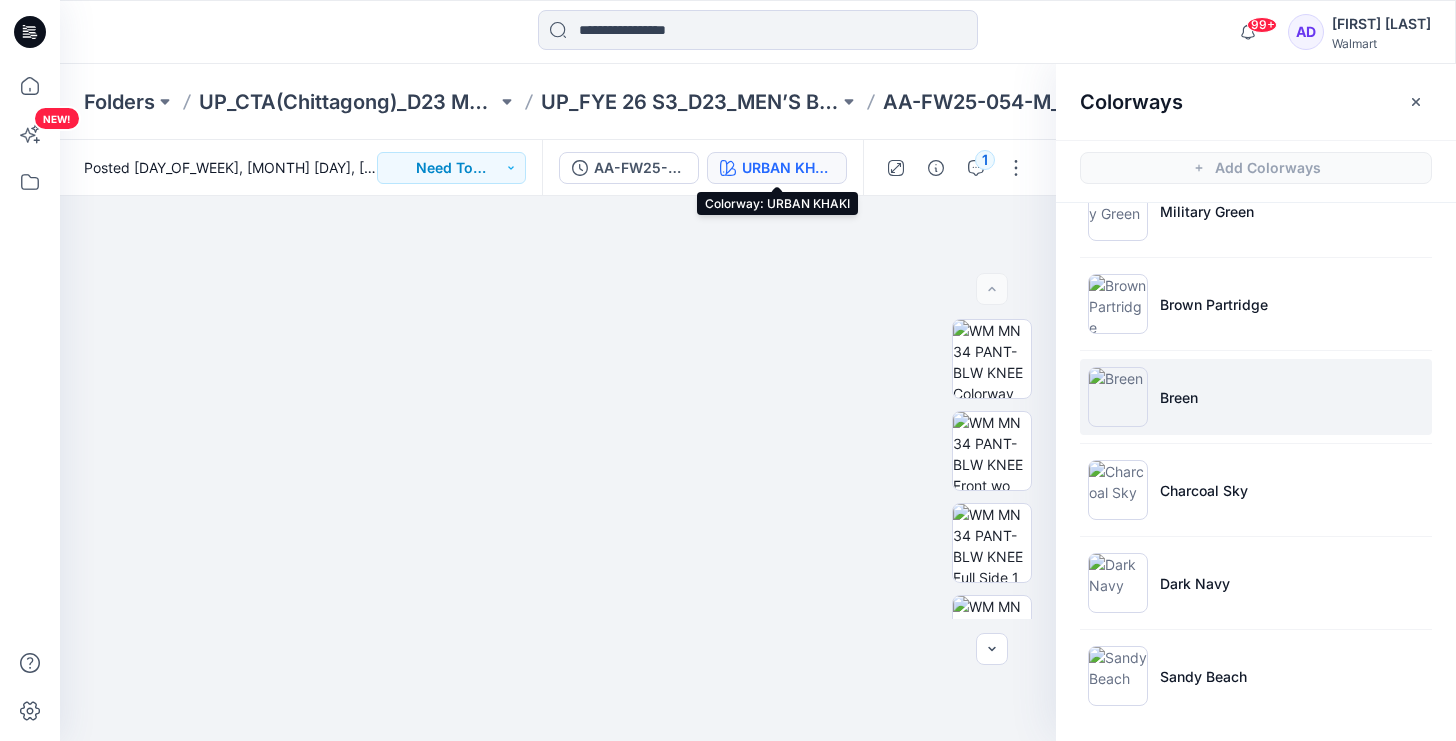 scroll, scrollTop: 146, scrollLeft: 0, axis: vertical 